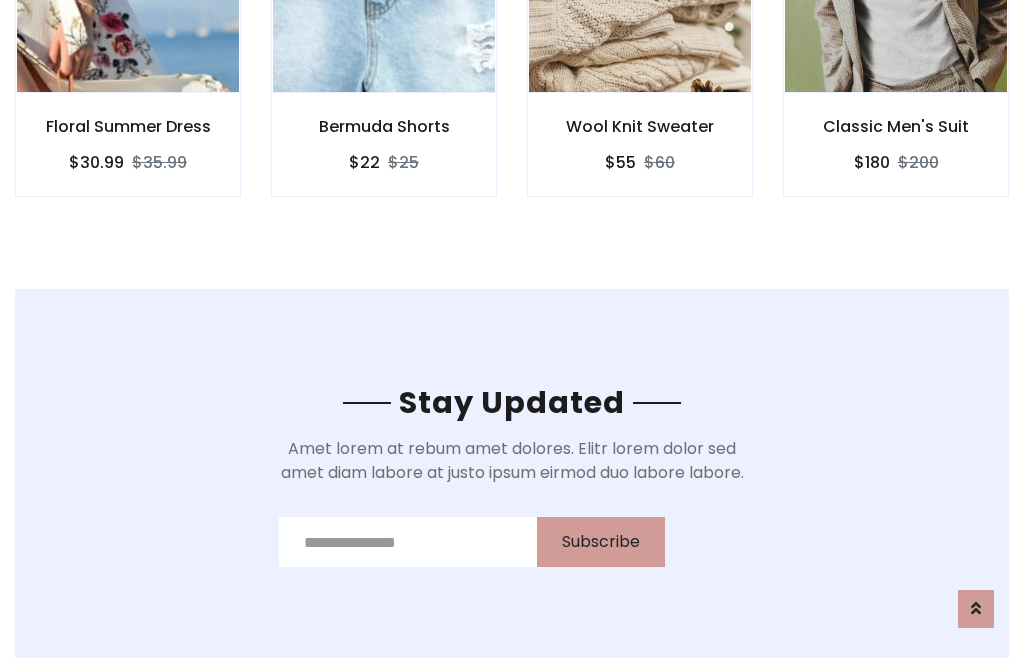 scroll, scrollTop: 3012, scrollLeft: 0, axis: vertical 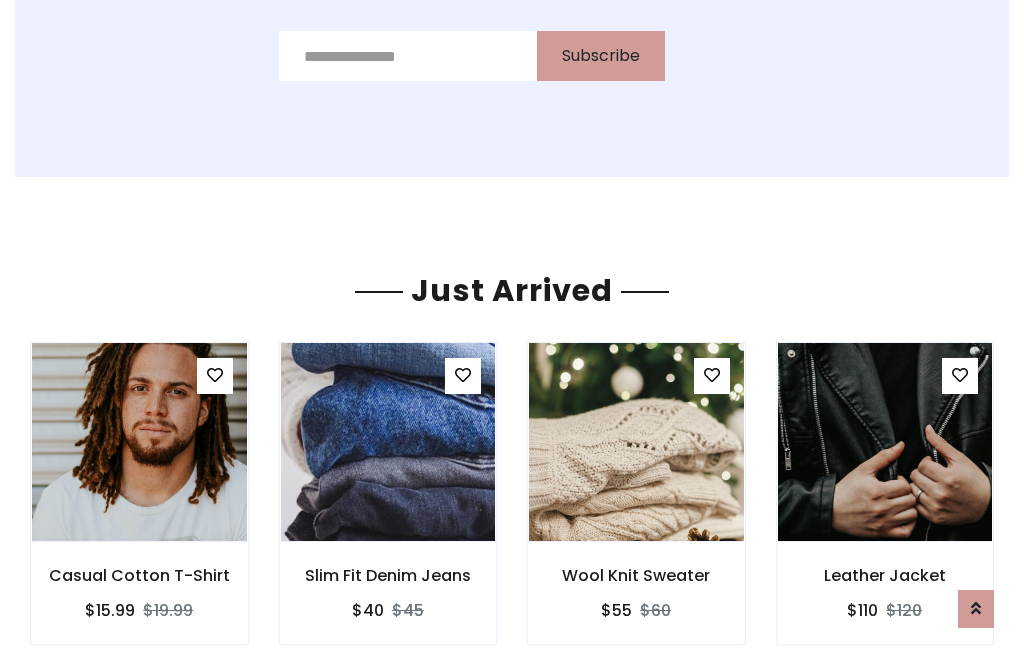 click on "Wool Knit Sweater
$55
$60" at bounding box center [640, -428] 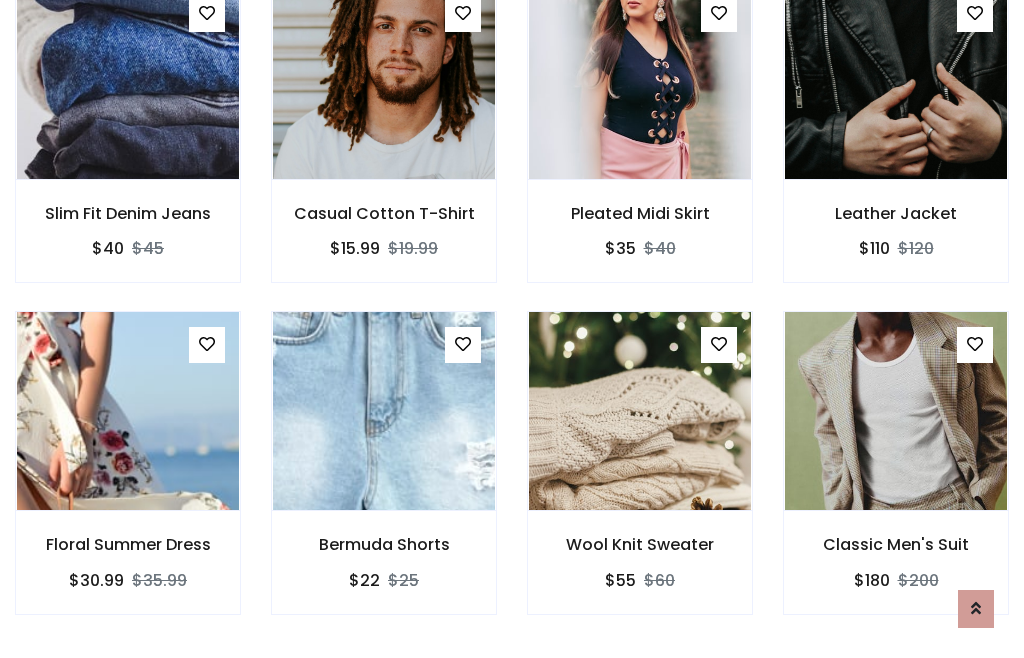 click on "Wool Knit Sweater
$55
$60" at bounding box center [640, 476] 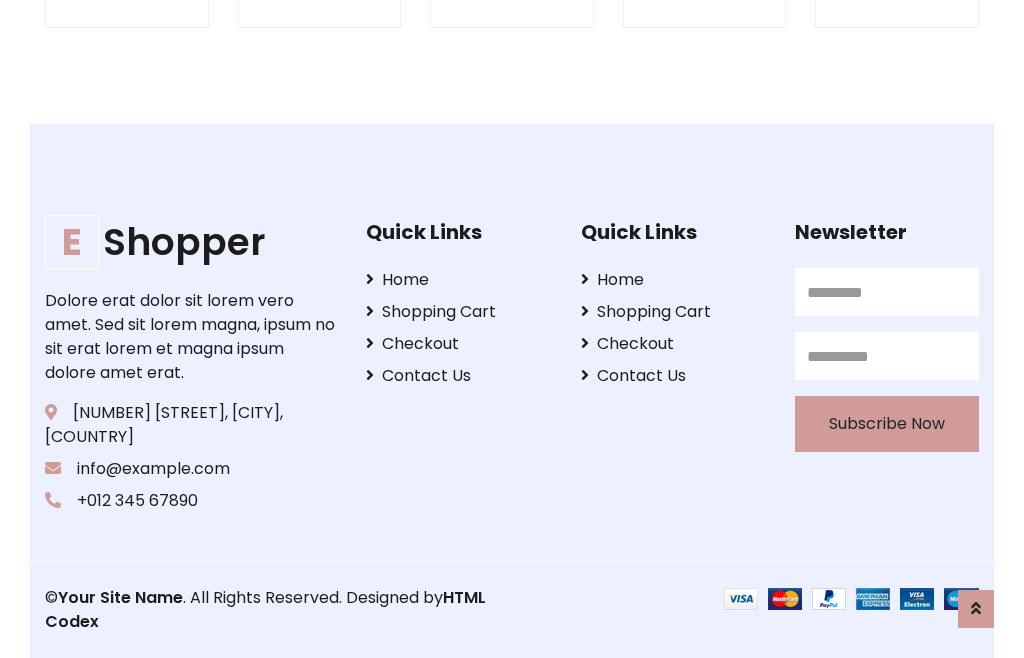 scroll, scrollTop: 3807, scrollLeft: 0, axis: vertical 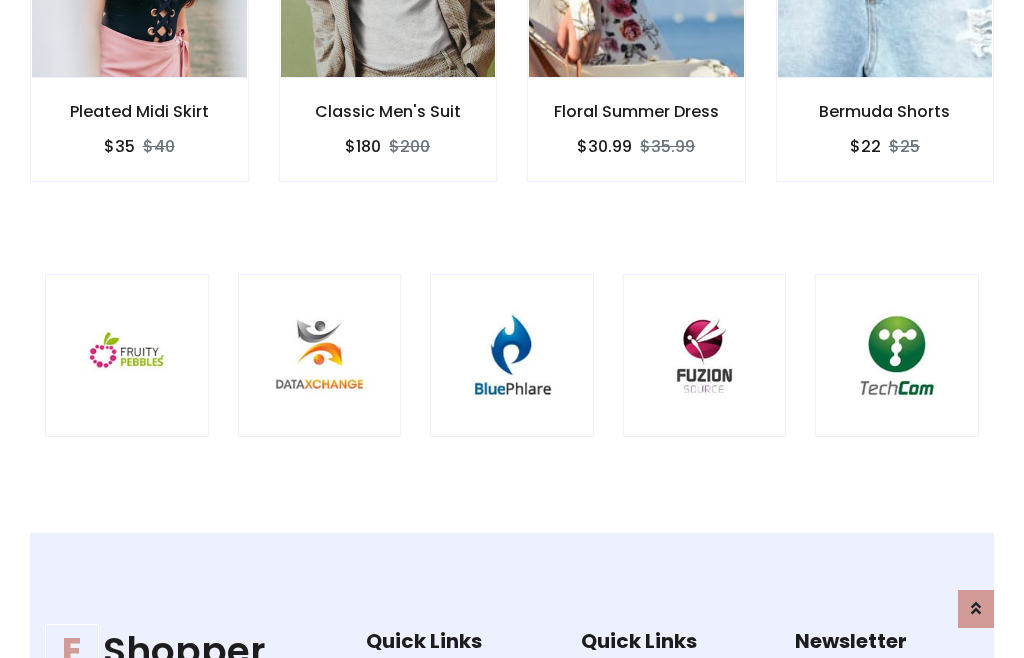 click at bounding box center (512, 356) 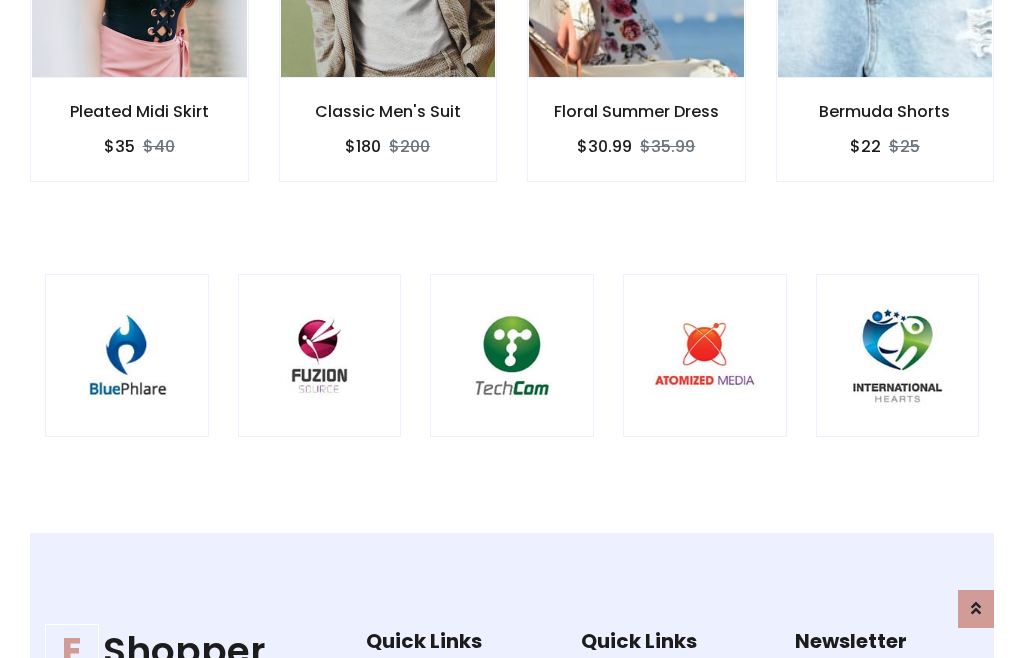 click at bounding box center [512, 356] 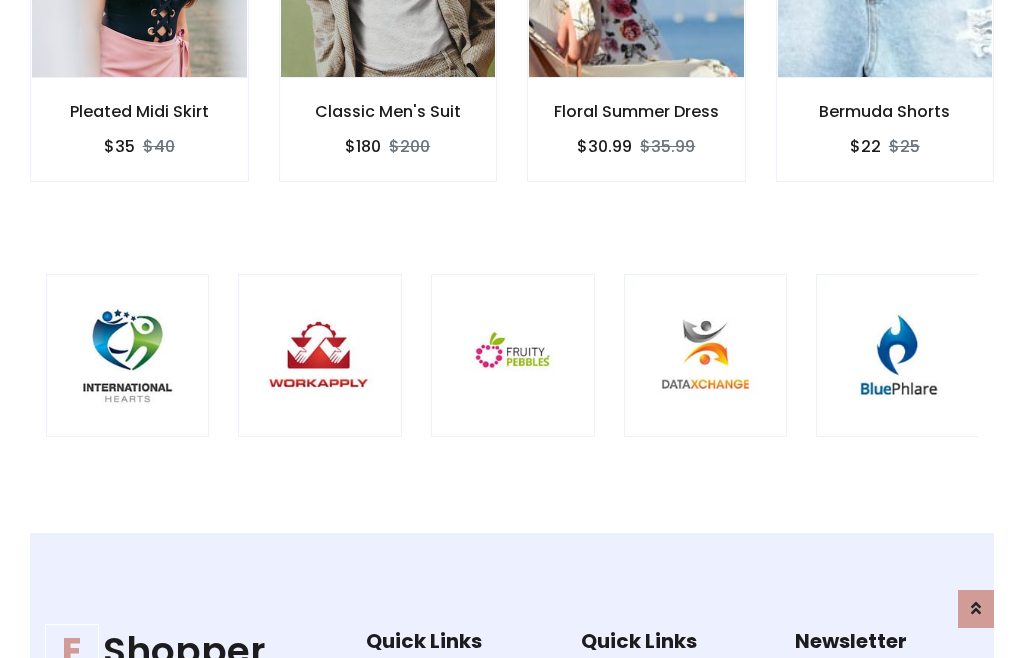 scroll, scrollTop: 0, scrollLeft: 0, axis: both 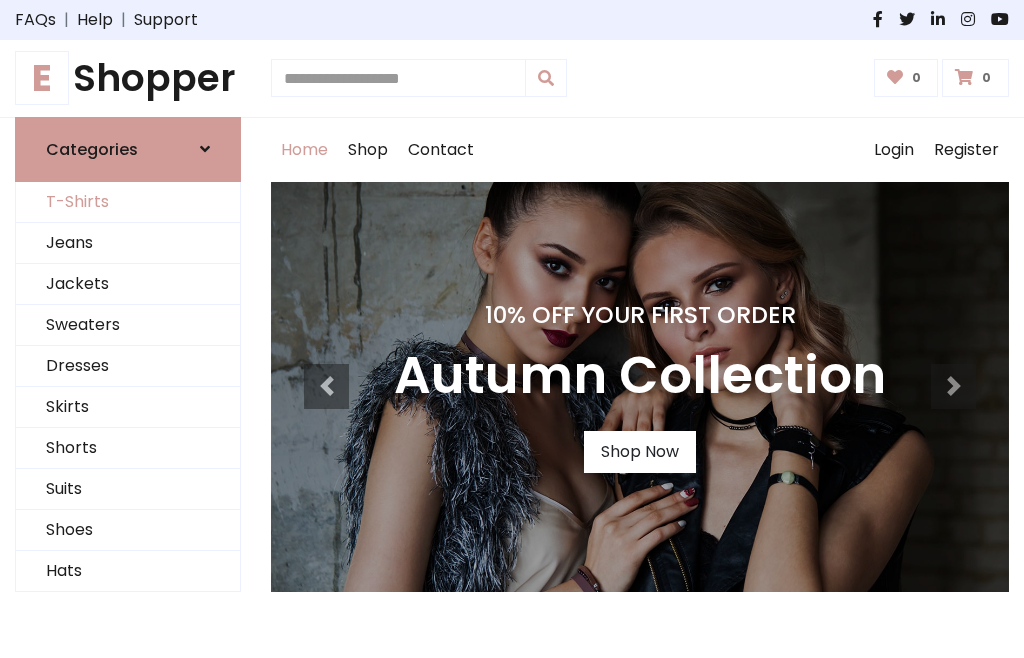 click on "T-Shirts" at bounding box center (128, 202) 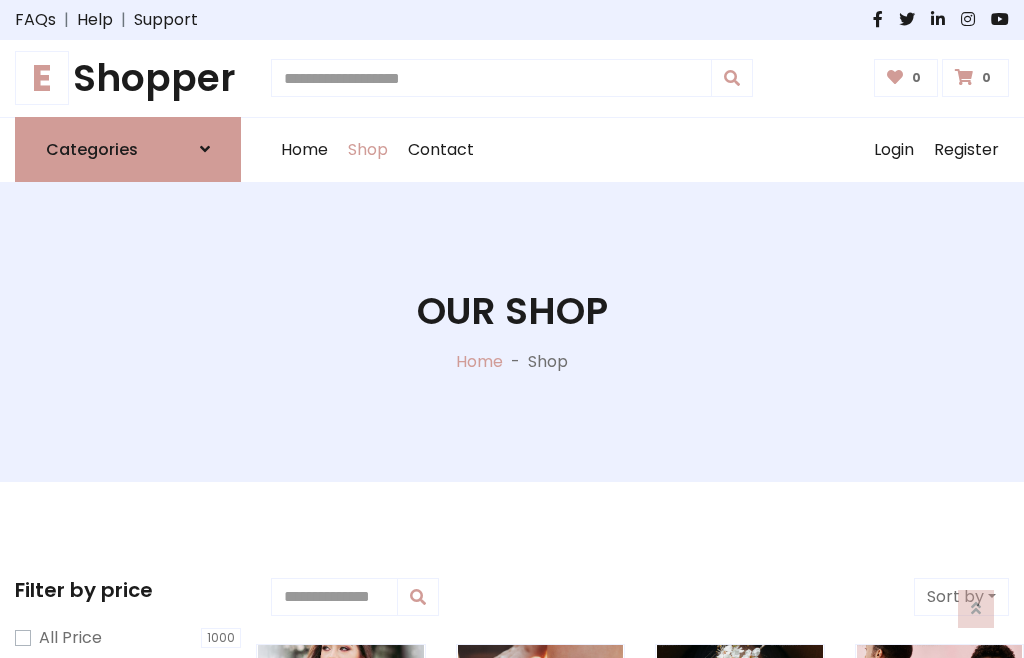 scroll, scrollTop: 802, scrollLeft: 0, axis: vertical 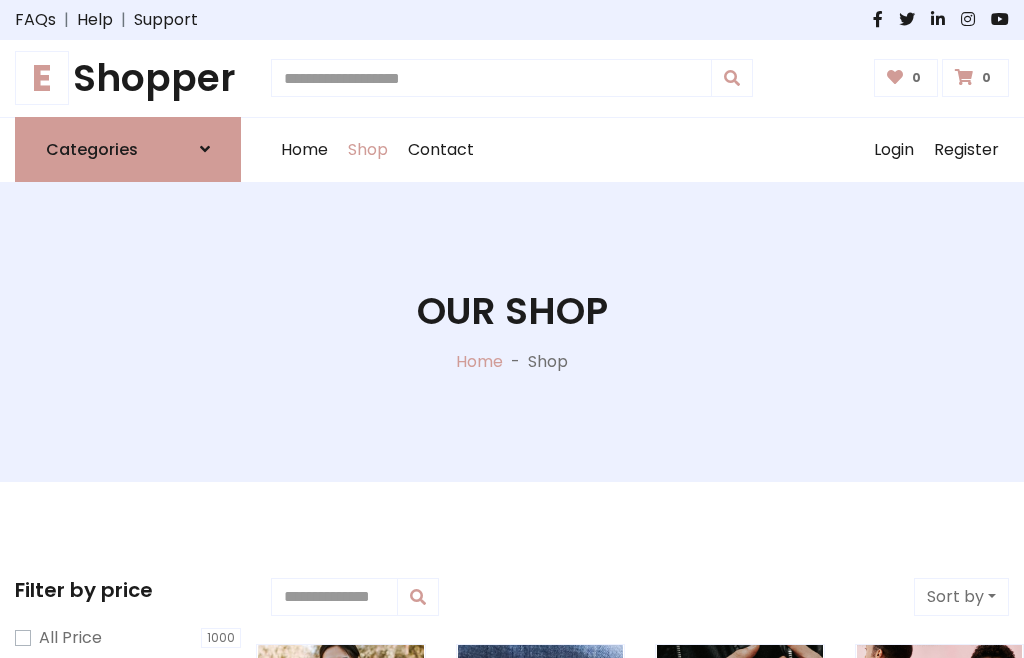 click on "E Shopper" at bounding box center (128, 78) 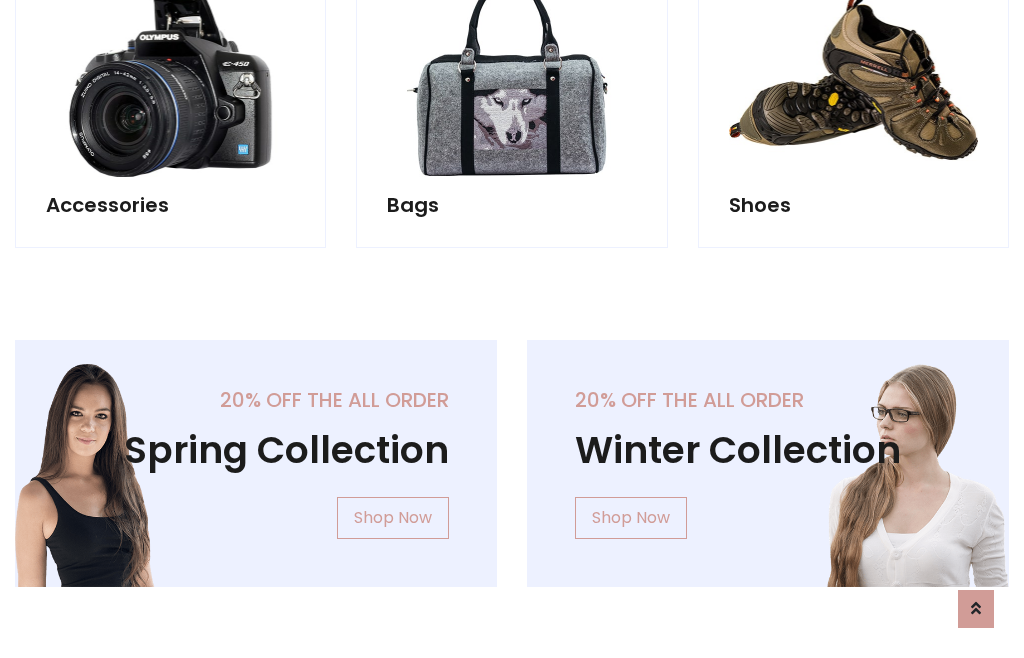 scroll, scrollTop: 1943, scrollLeft: 0, axis: vertical 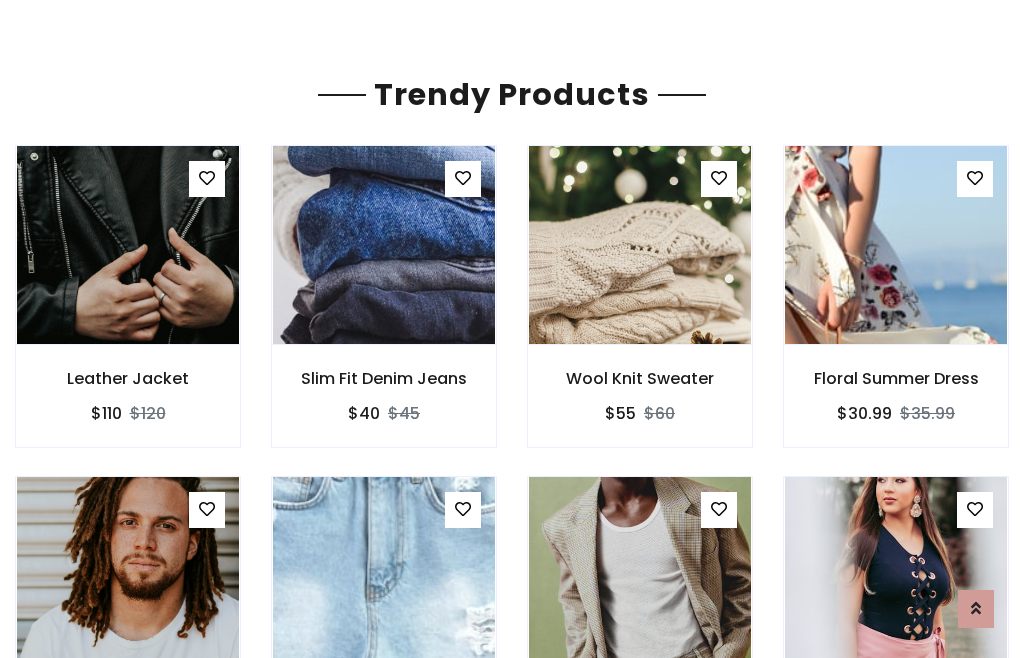 click on "Shop" at bounding box center [368, -1793] 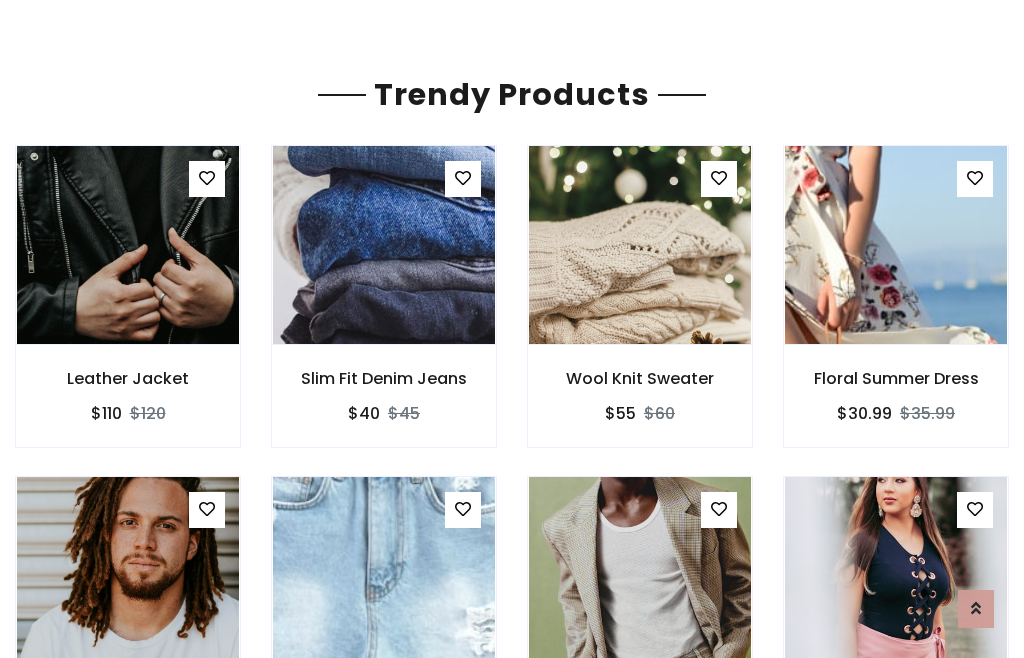 scroll, scrollTop: 0, scrollLeft: 0, axis: both 